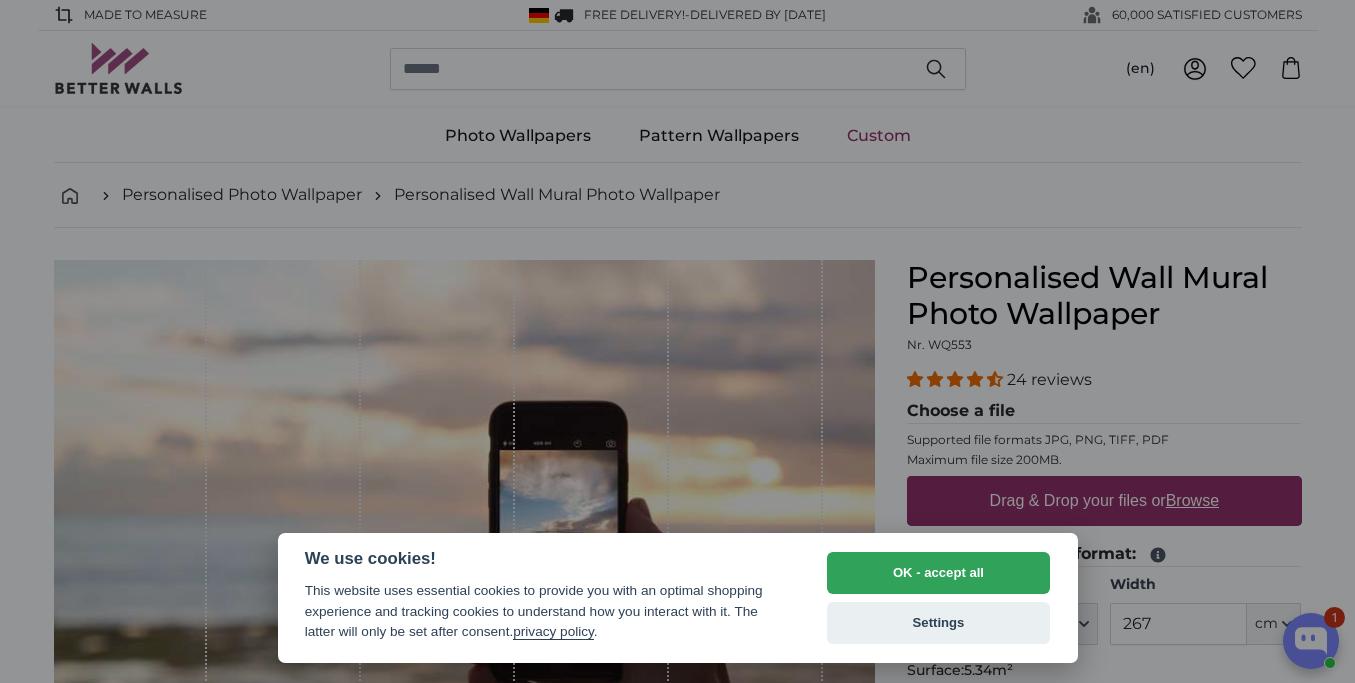 select on "**" 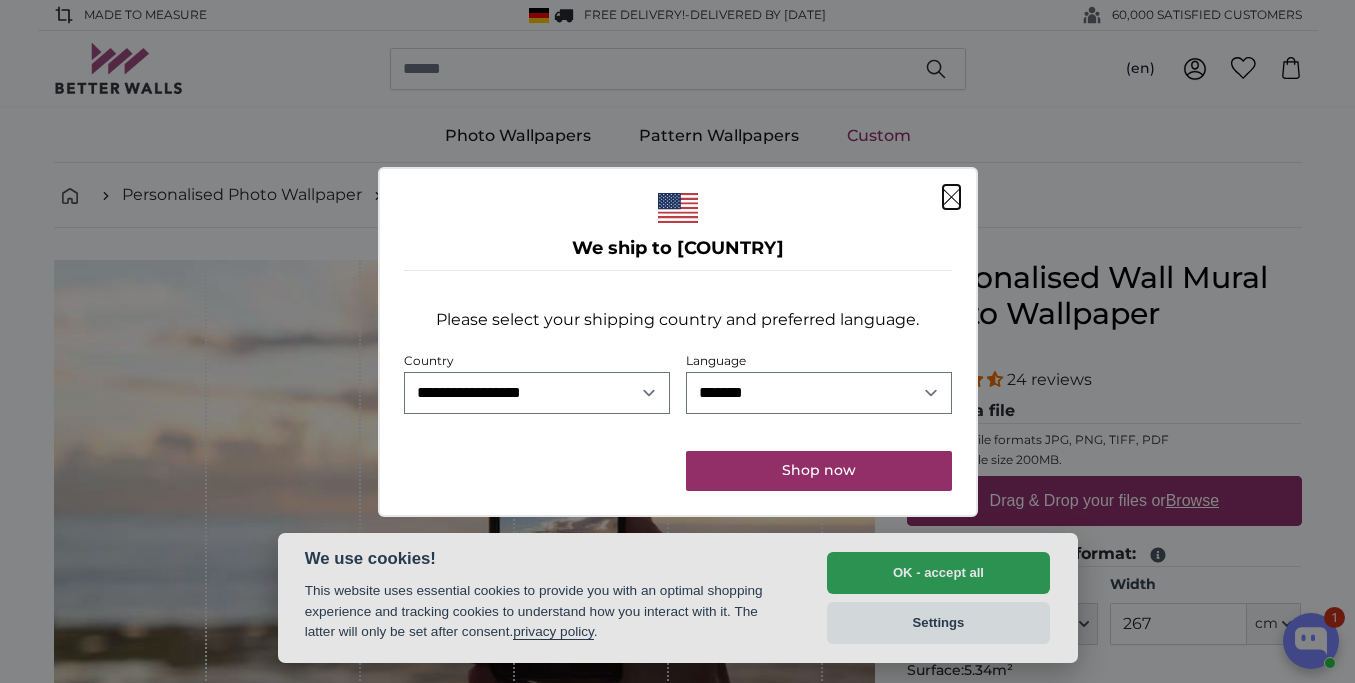 scroll, scrollTop: 0, scrollLeft: 0, axis: both 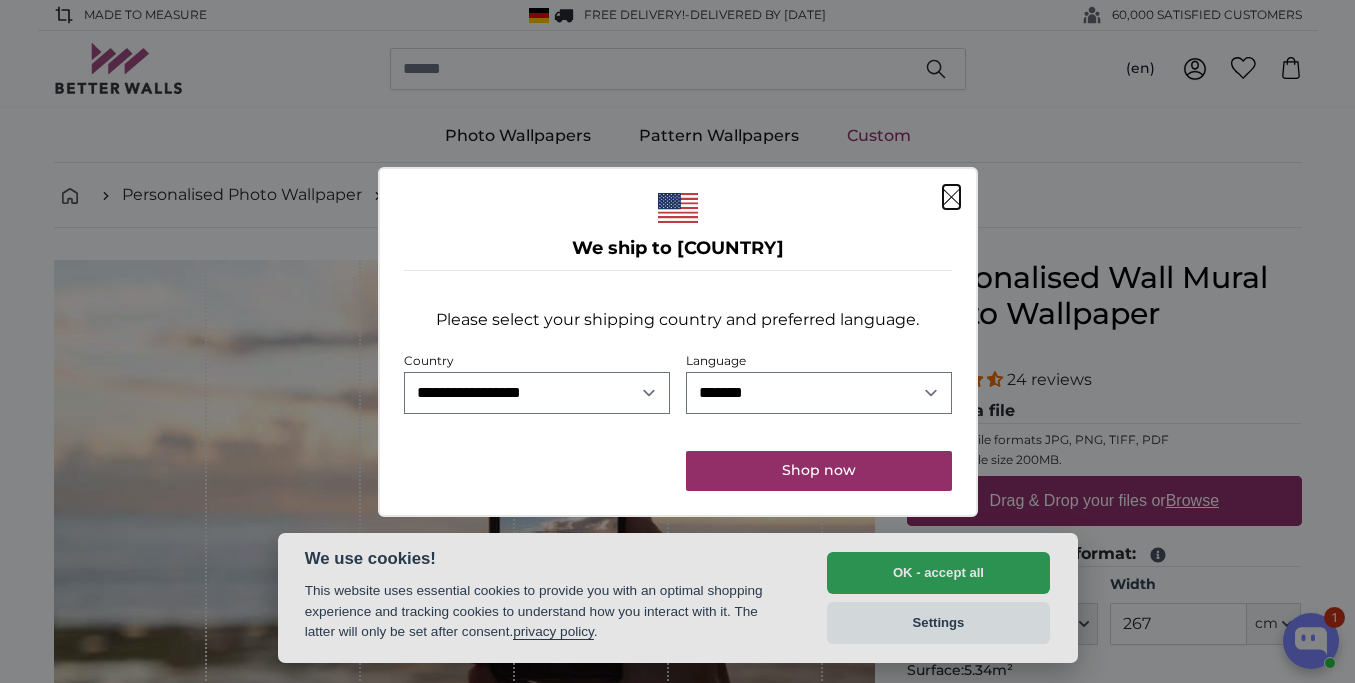 click 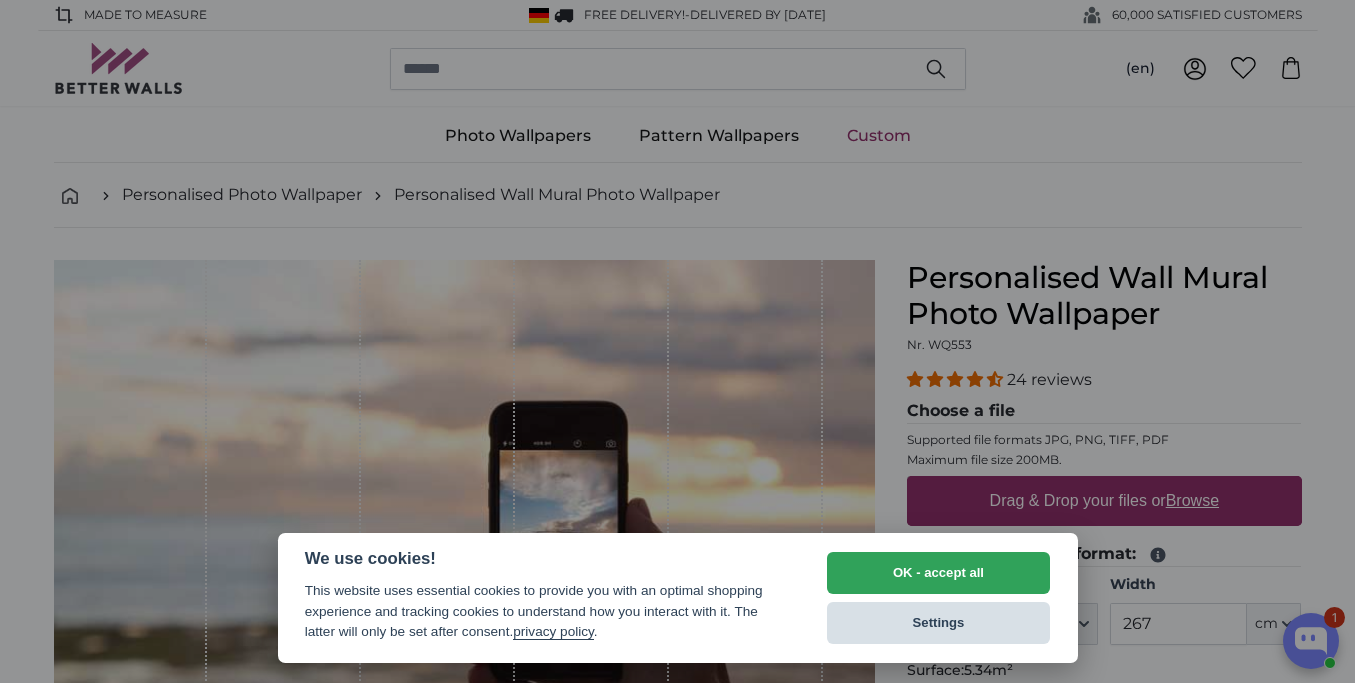 click on "Settings" at bounding box center (939, 623) 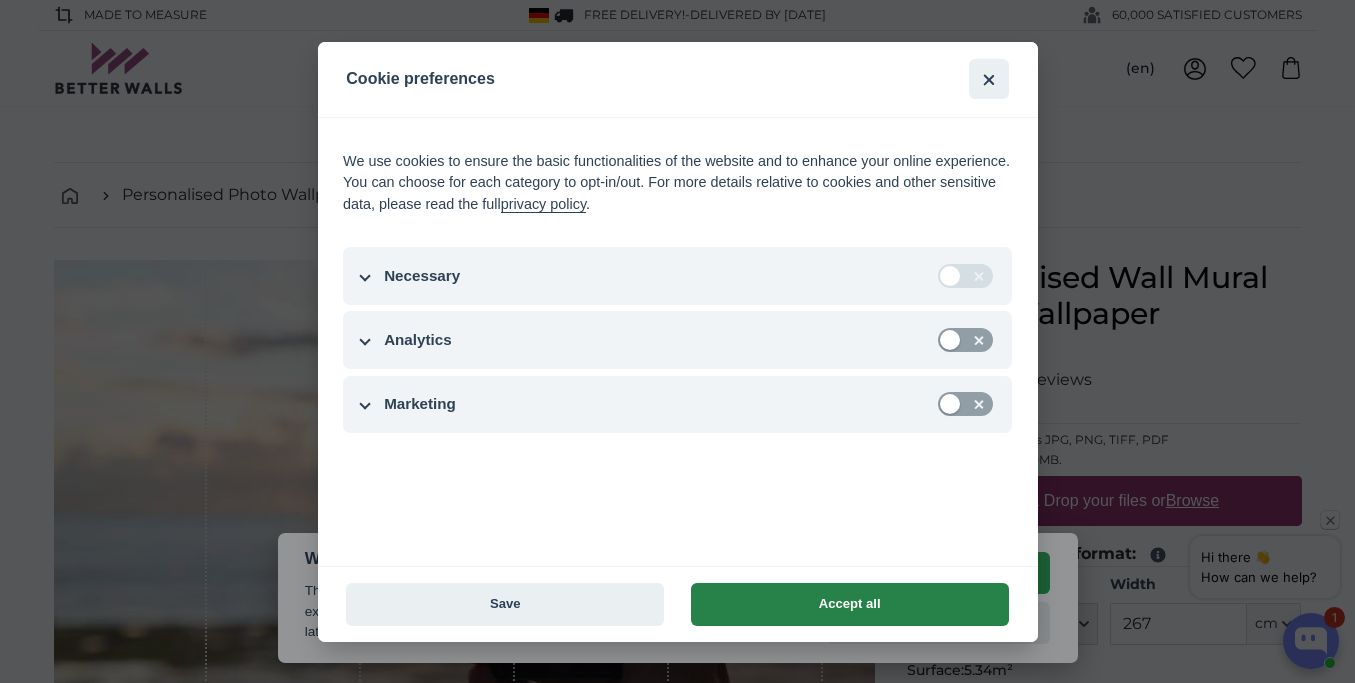 click on "Accept all" at bounding box center (850, 604) 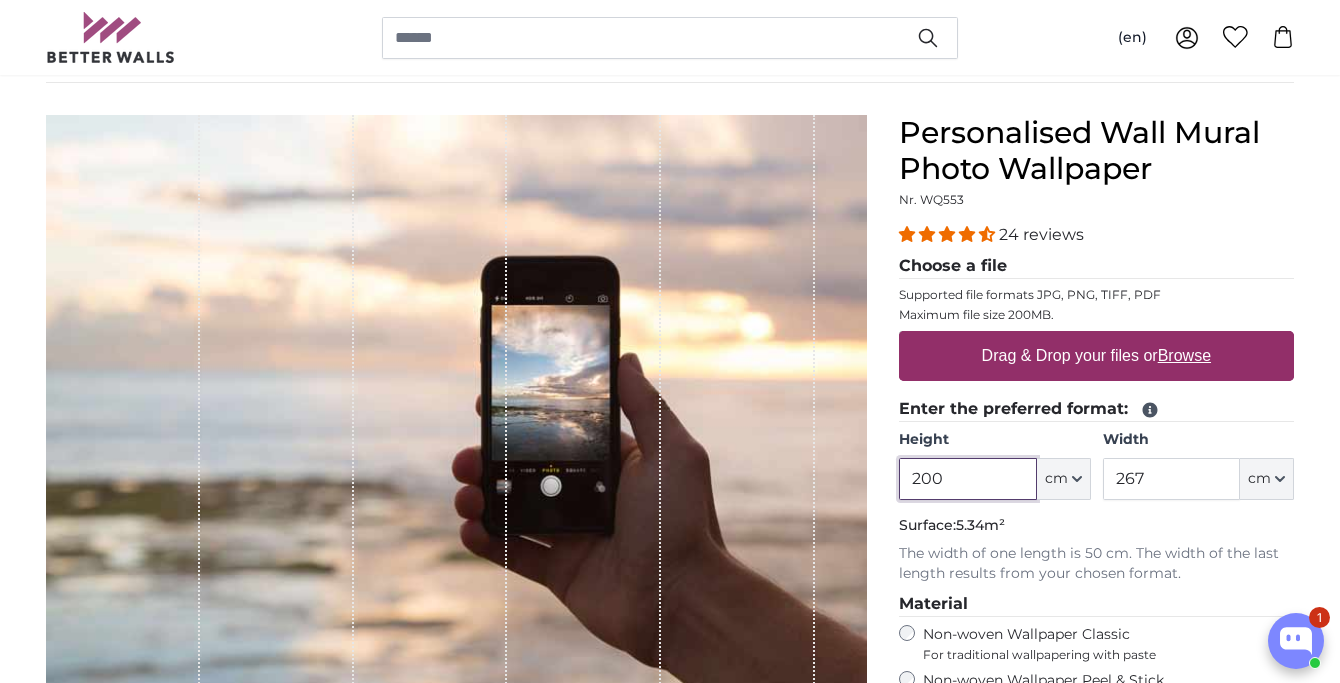 scroll, scrollTop: 0, scrollLeft: 0, axis: both 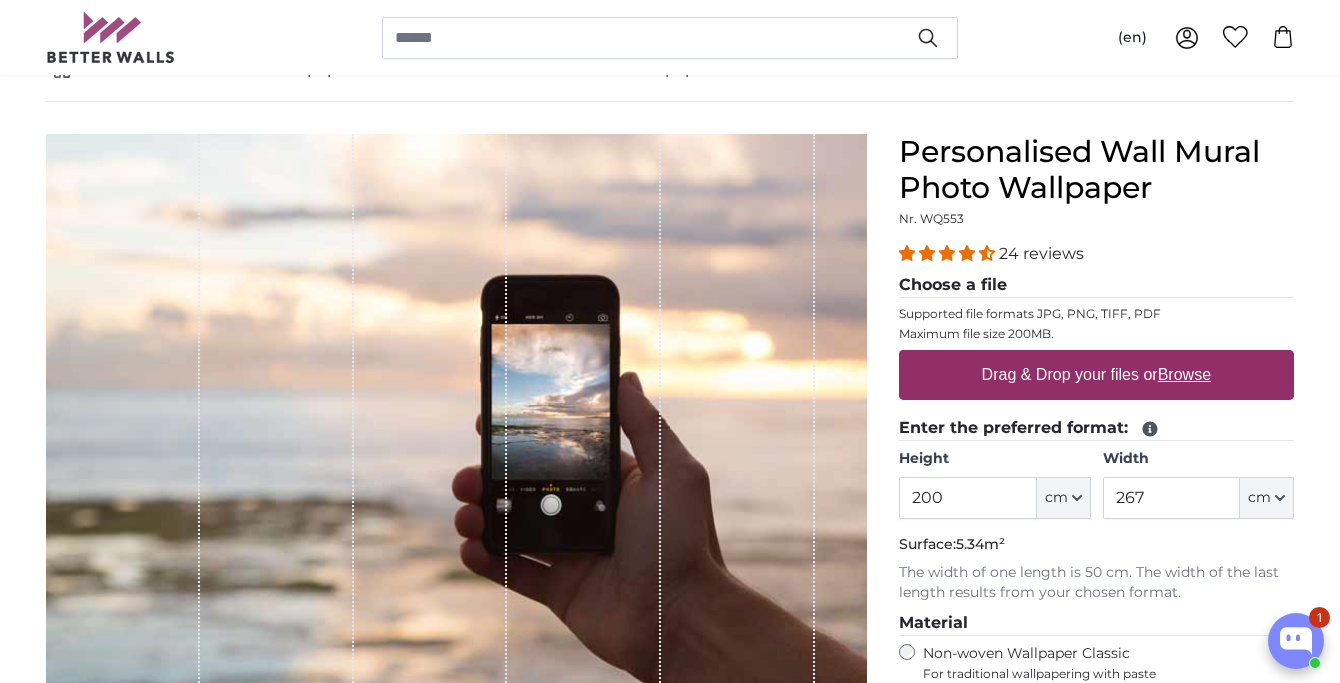 click 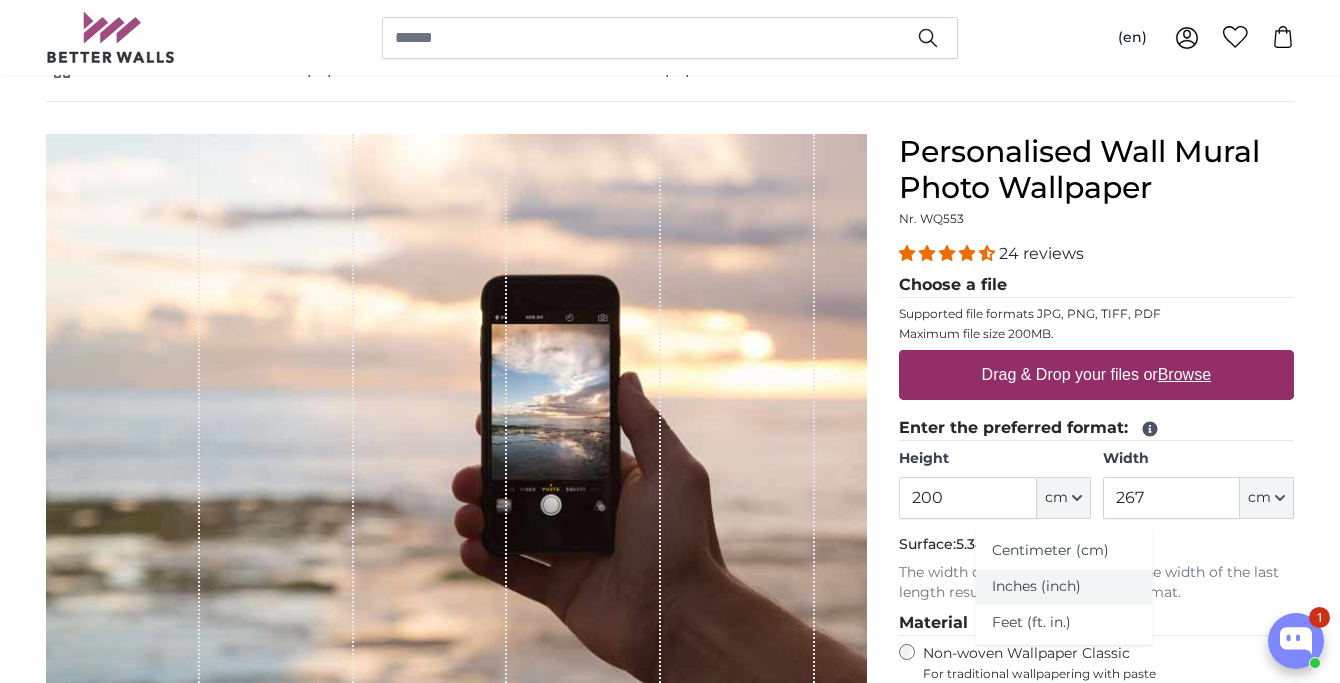 drag, startPoint x: 1031, startPoint y: 585, endPoint x: 1046, endPoint y: 569, distance: 21.931713 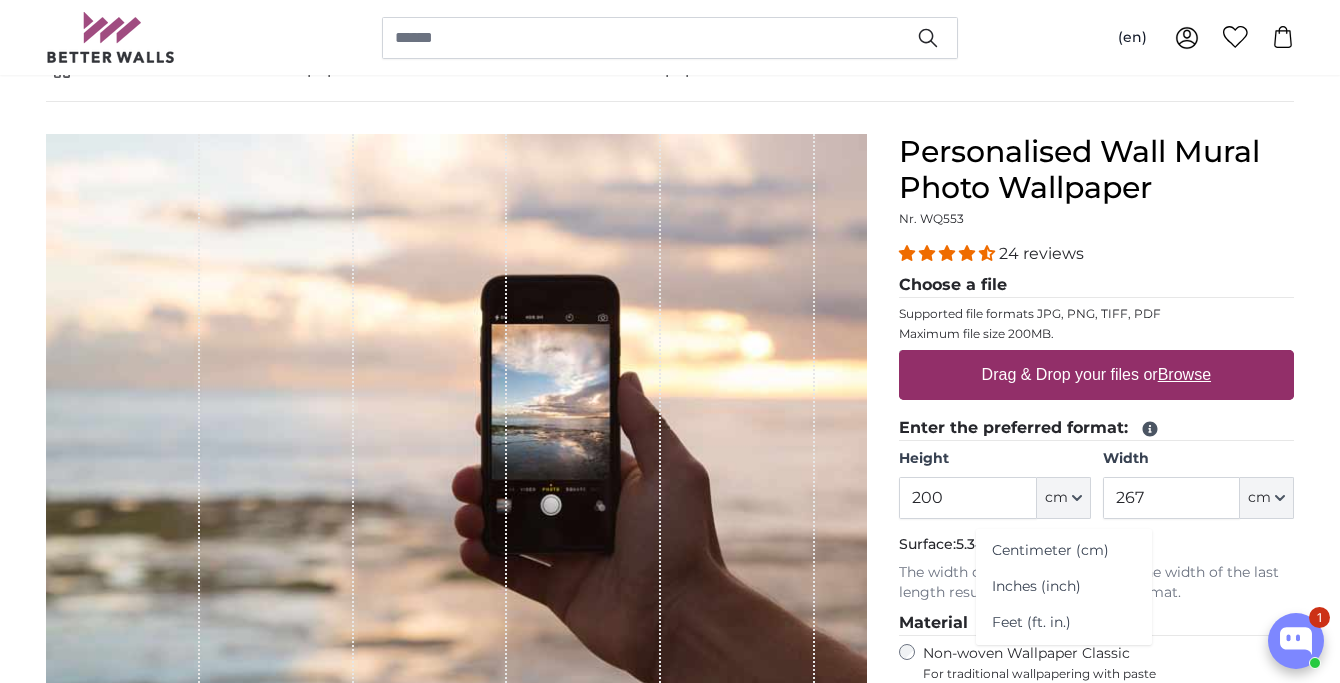 click on "Inches (inch)" 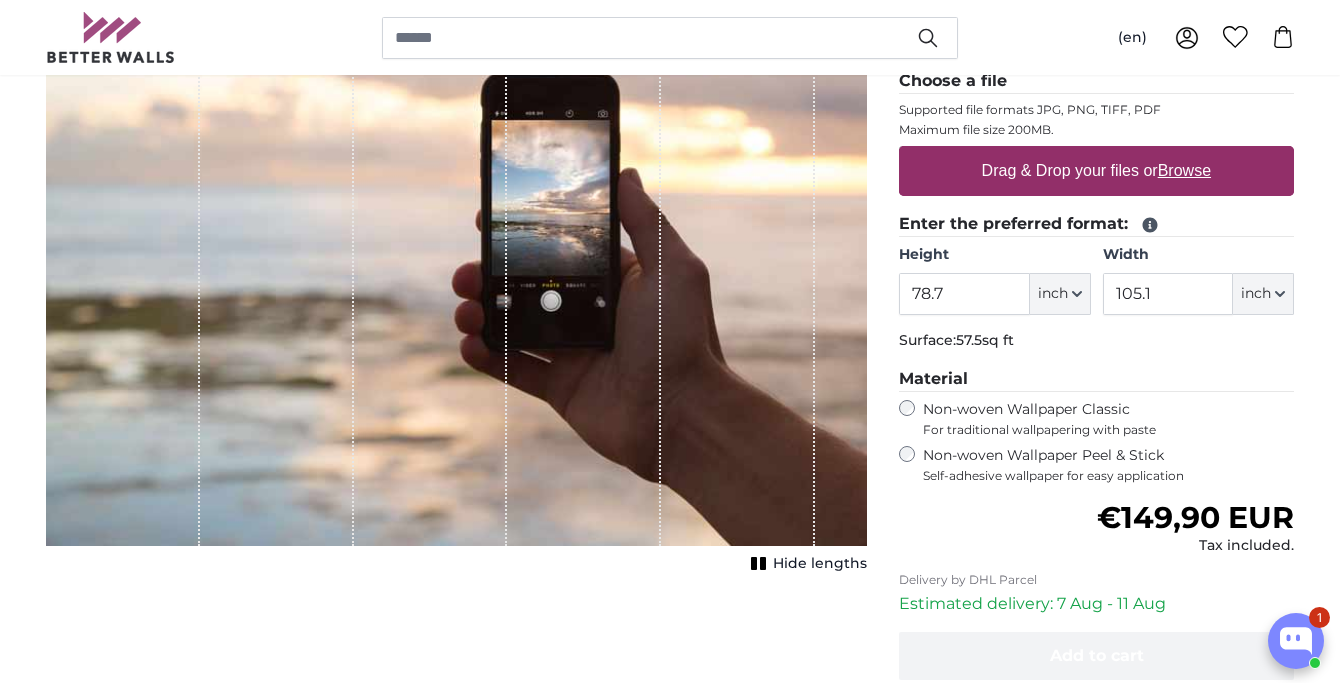 scroll, scrollTop: 343, scrollLeft: 0, axis: vertical 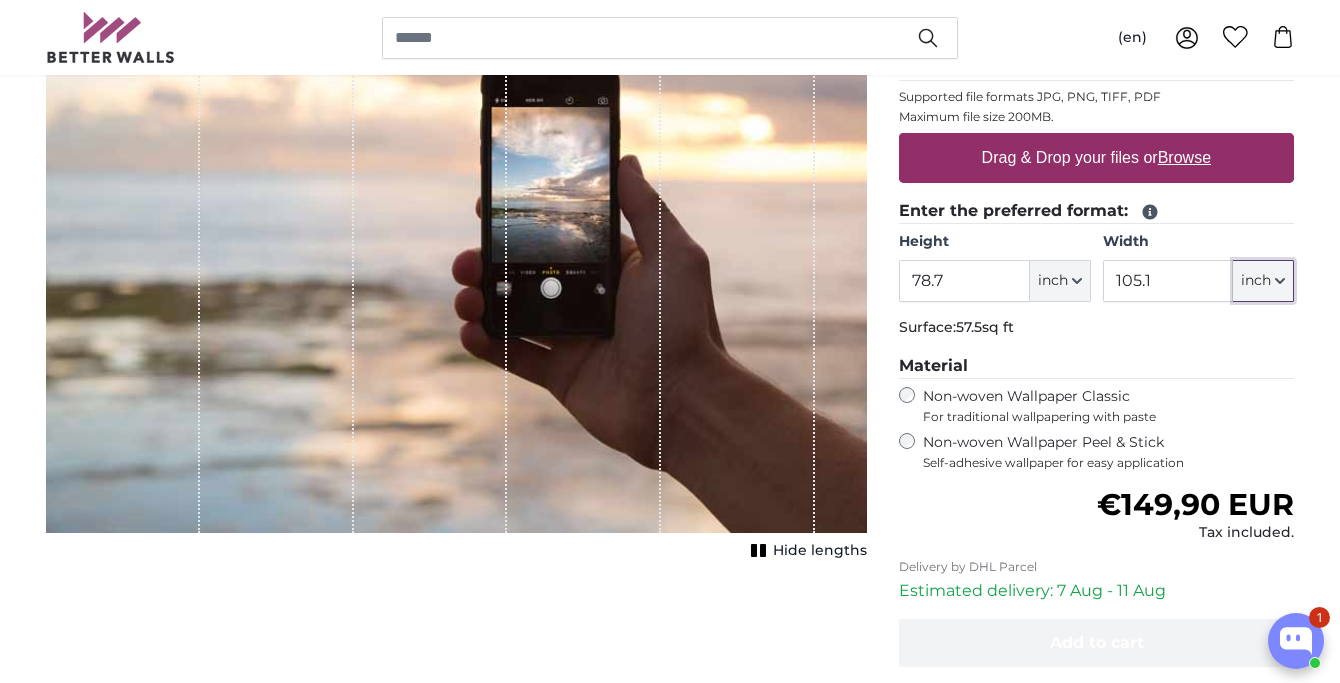 click 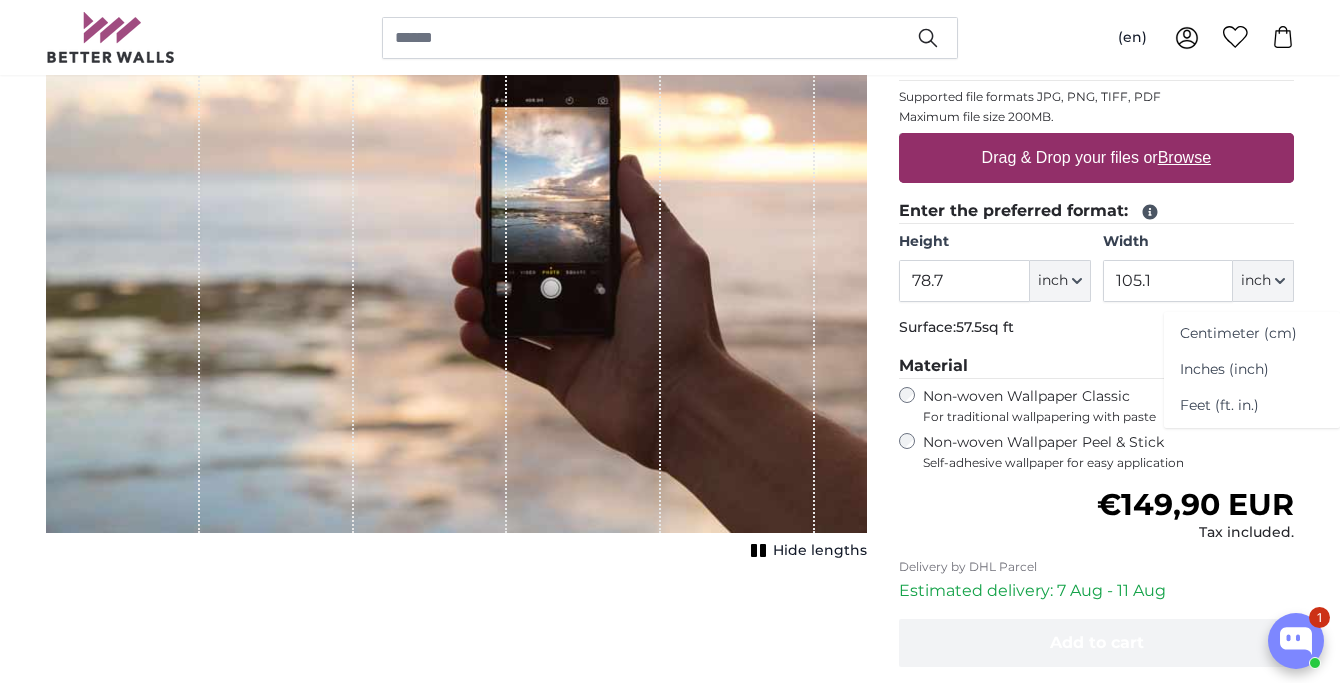 click on "Inches (inch)" 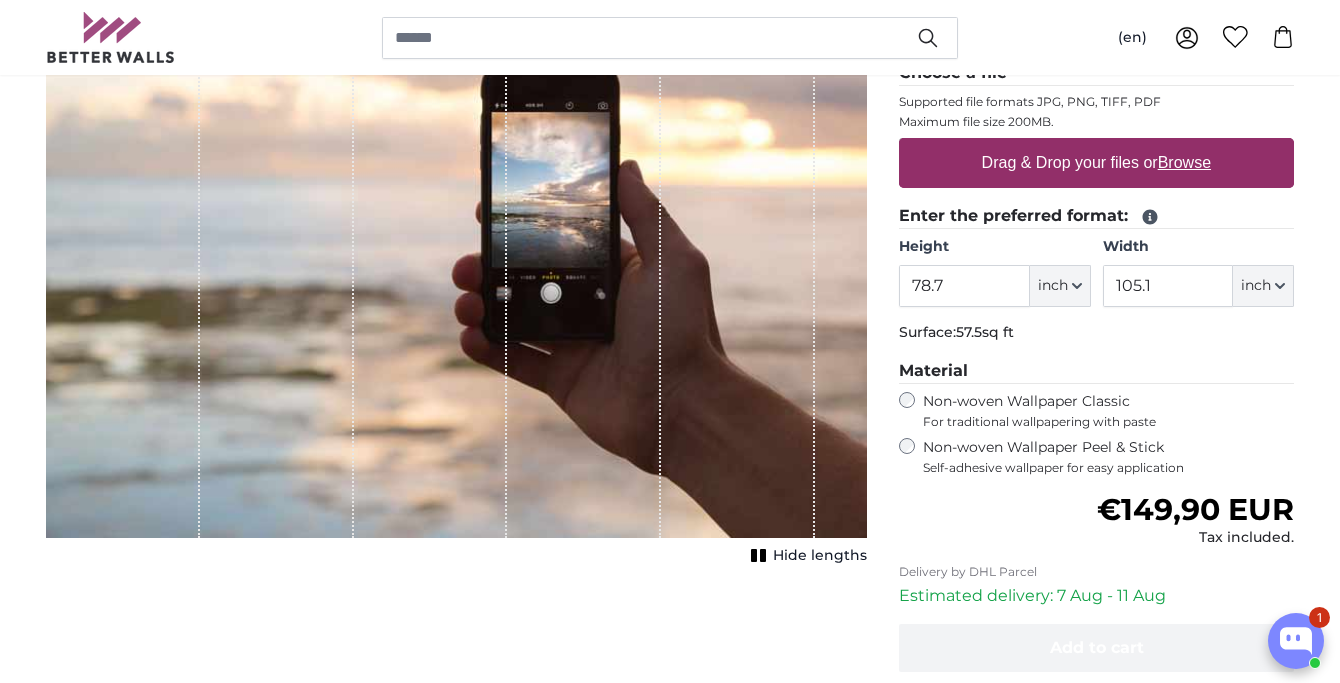 scroll, scrollTop: 337, scrollLeft: 0, axis: vertical 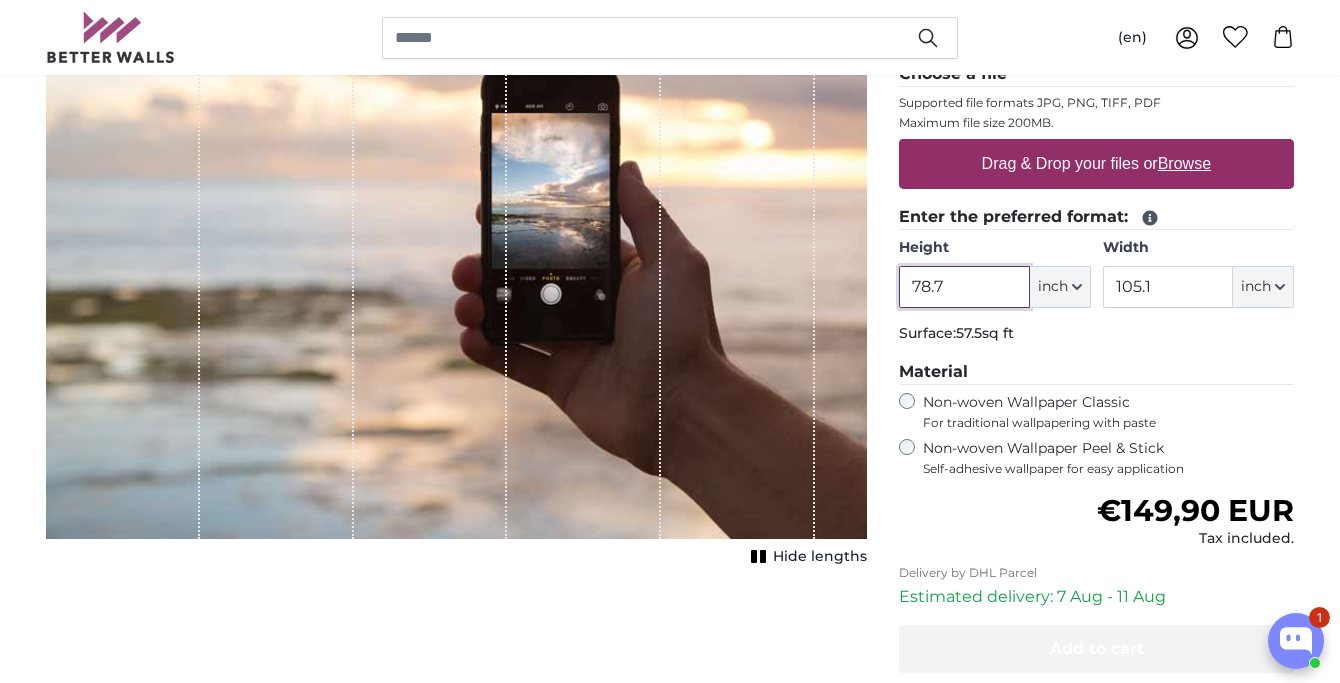 click on "78.7" at bounding box center (964, 287) 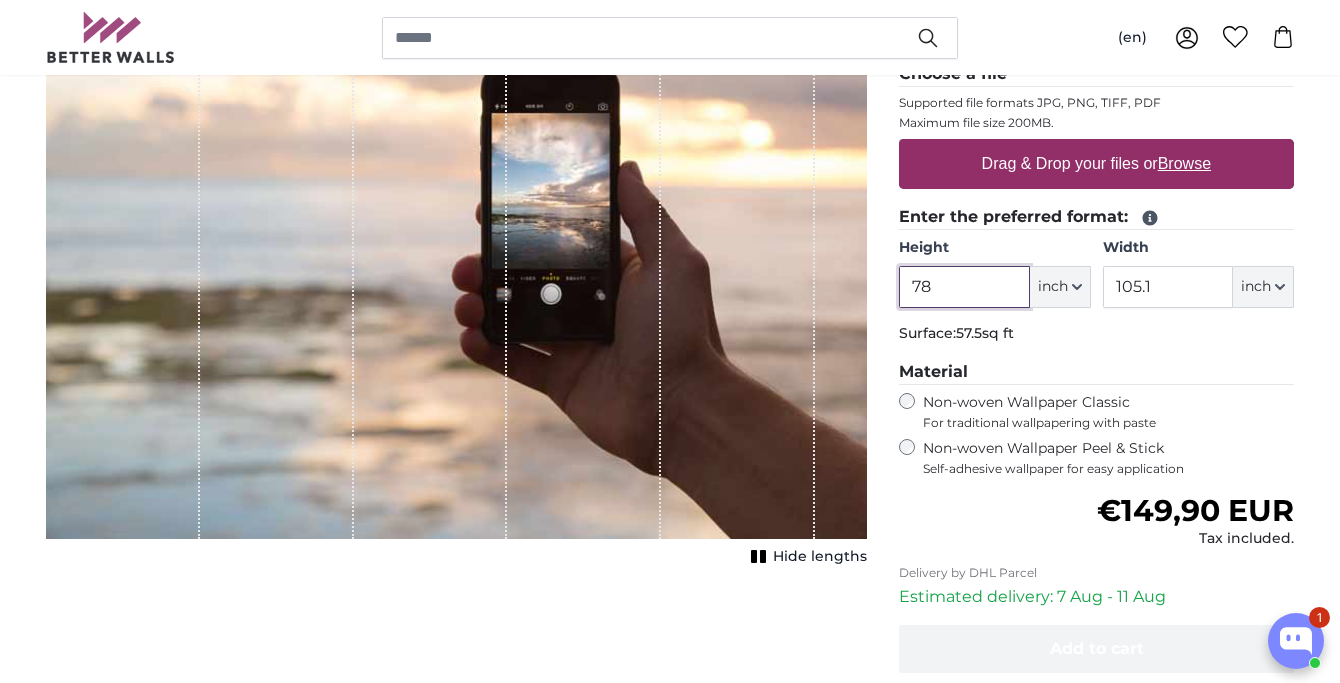 type on "7" 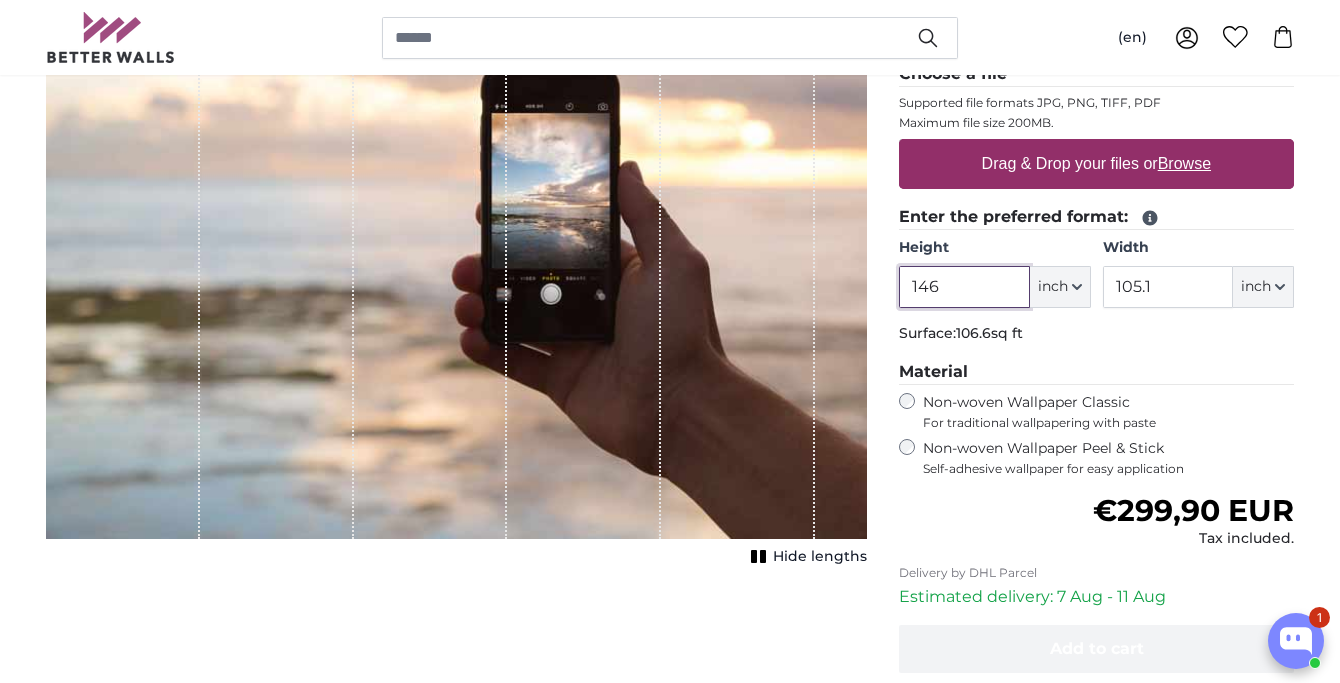 type on "146" 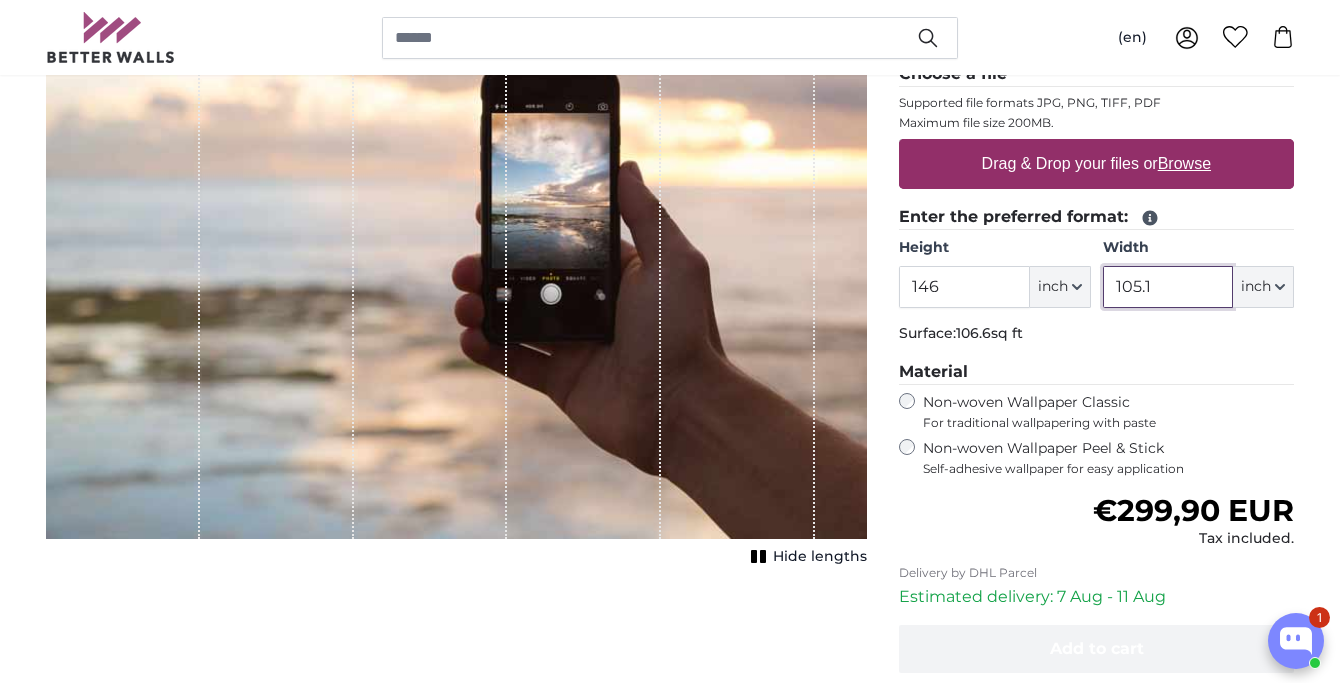 click on "105.1" at bounding box center [1168, 287] 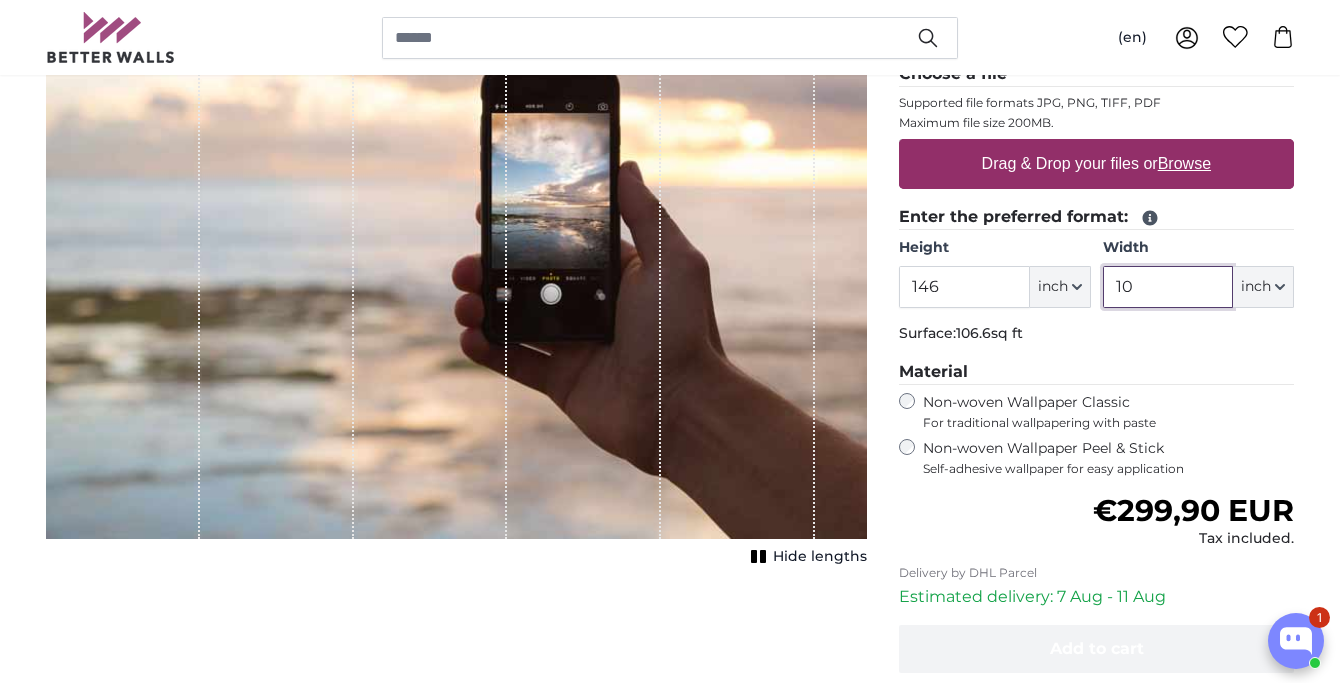 type on "1" 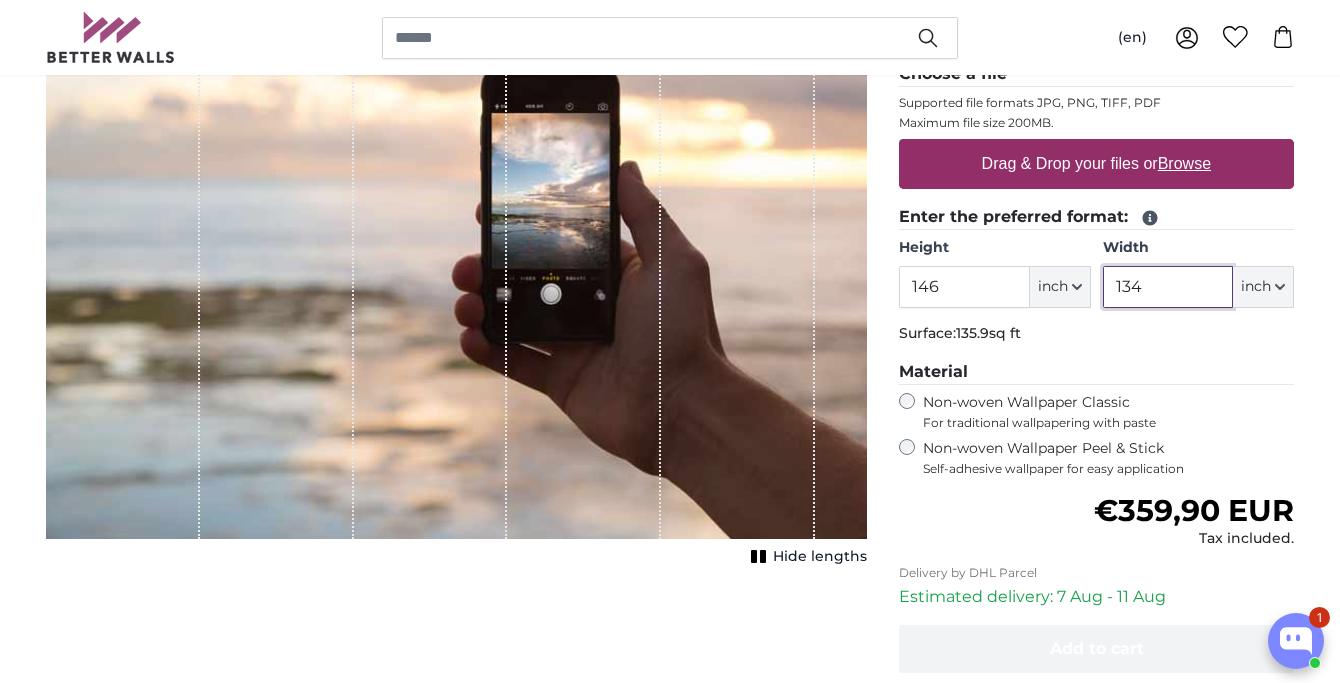 type on "134" 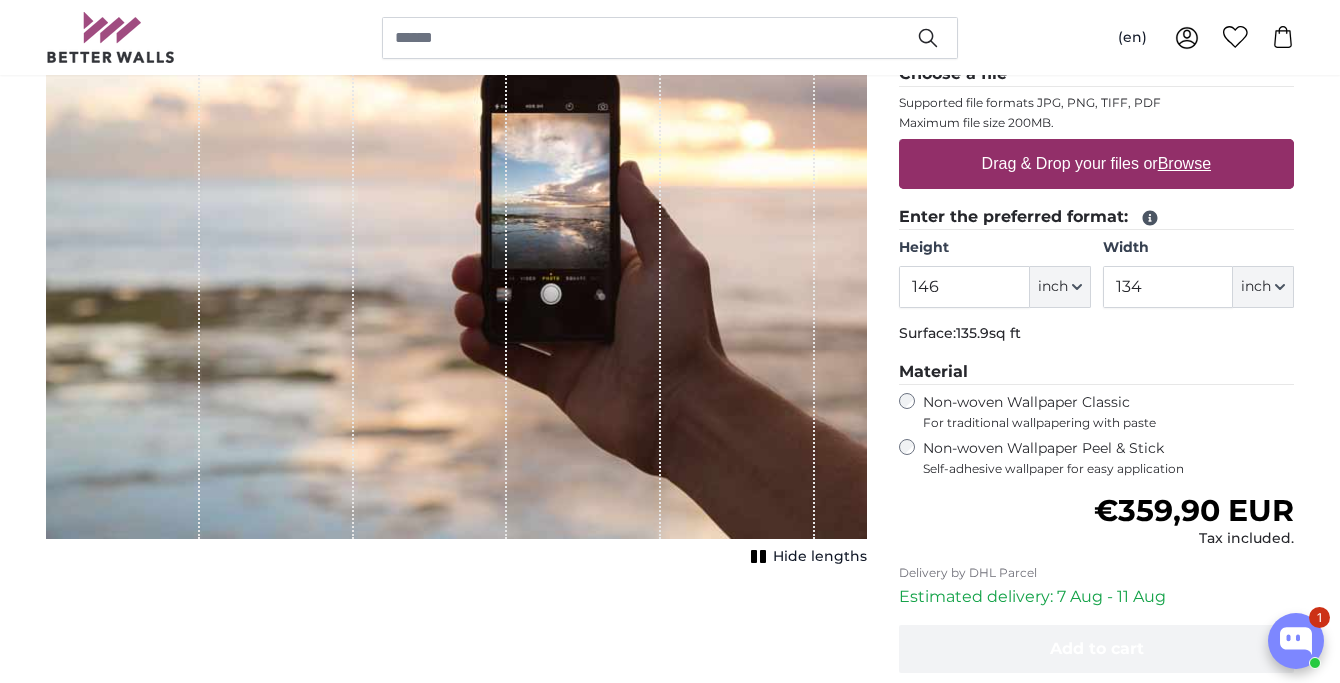 click on "Enter the preferred format:
Height
146
ft
inch
Centimeter (cm)
Inches (inch)
Feet (ft. in.)
Width
134
ft
inch" 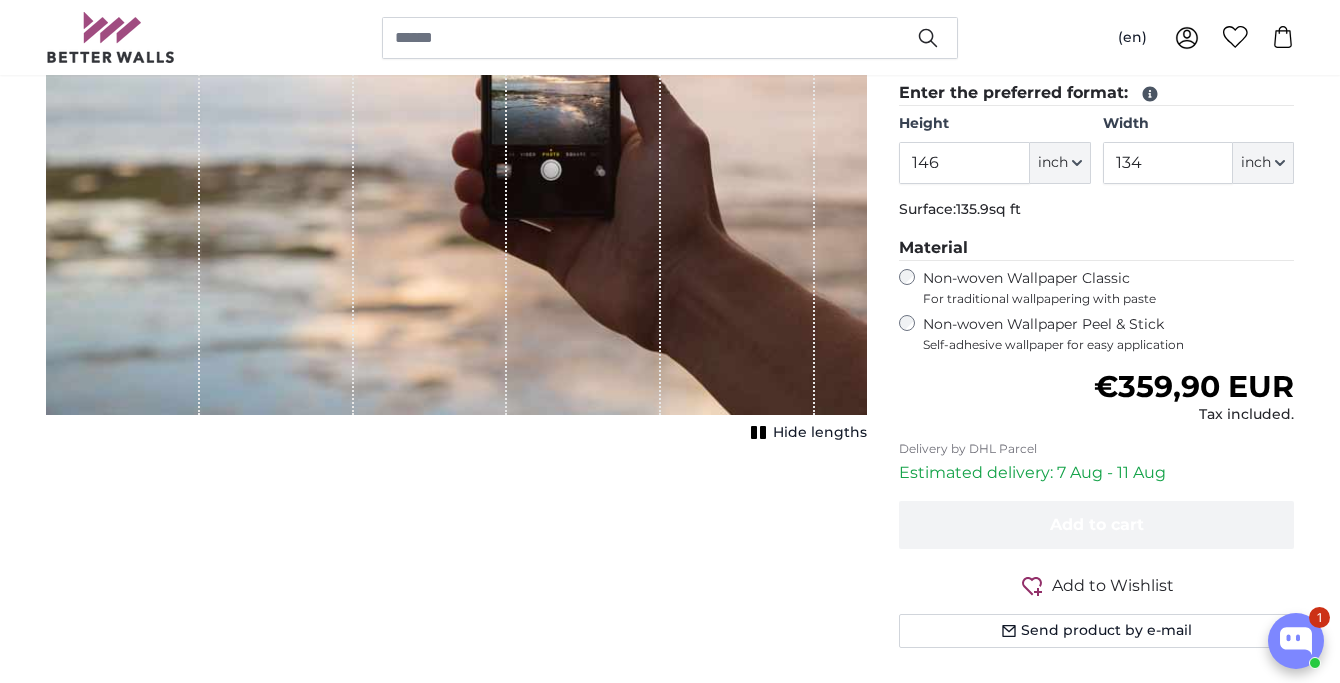 scroll, scrollTop: 475, scrollLeft: 0, axis: vertical 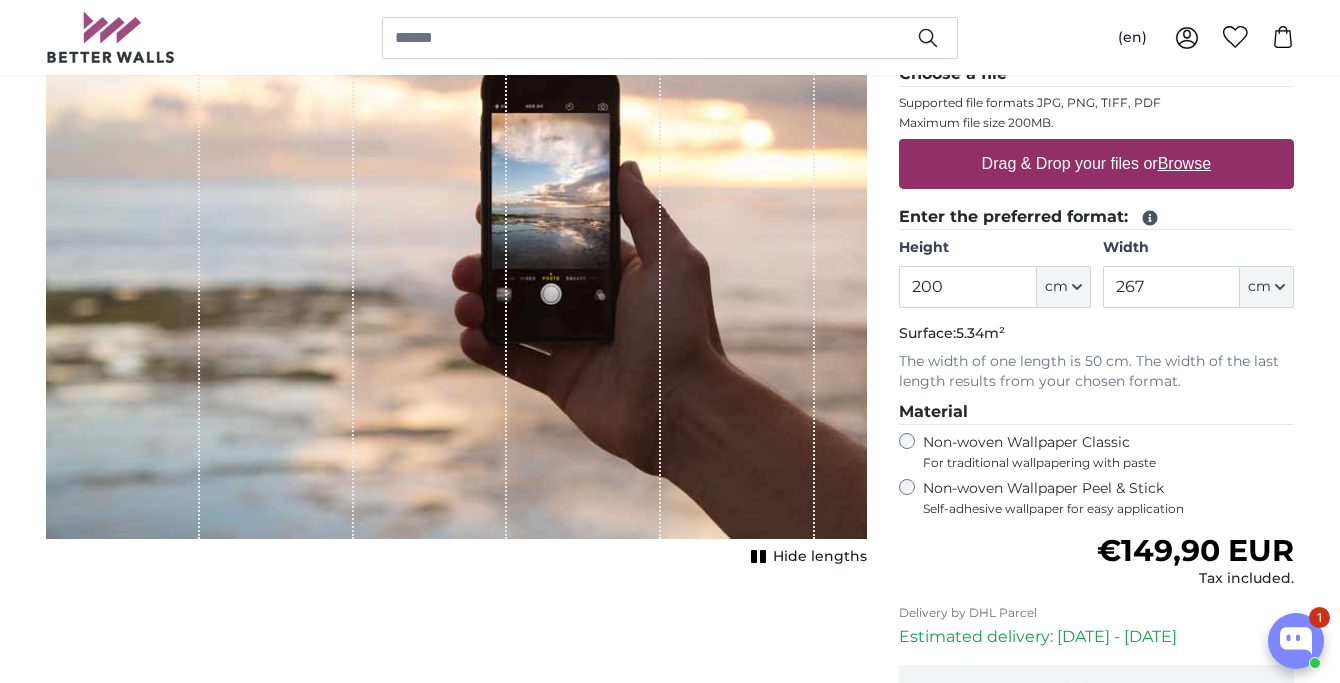 click on "€149,90 EUR" at bounding box center (1195, 550) 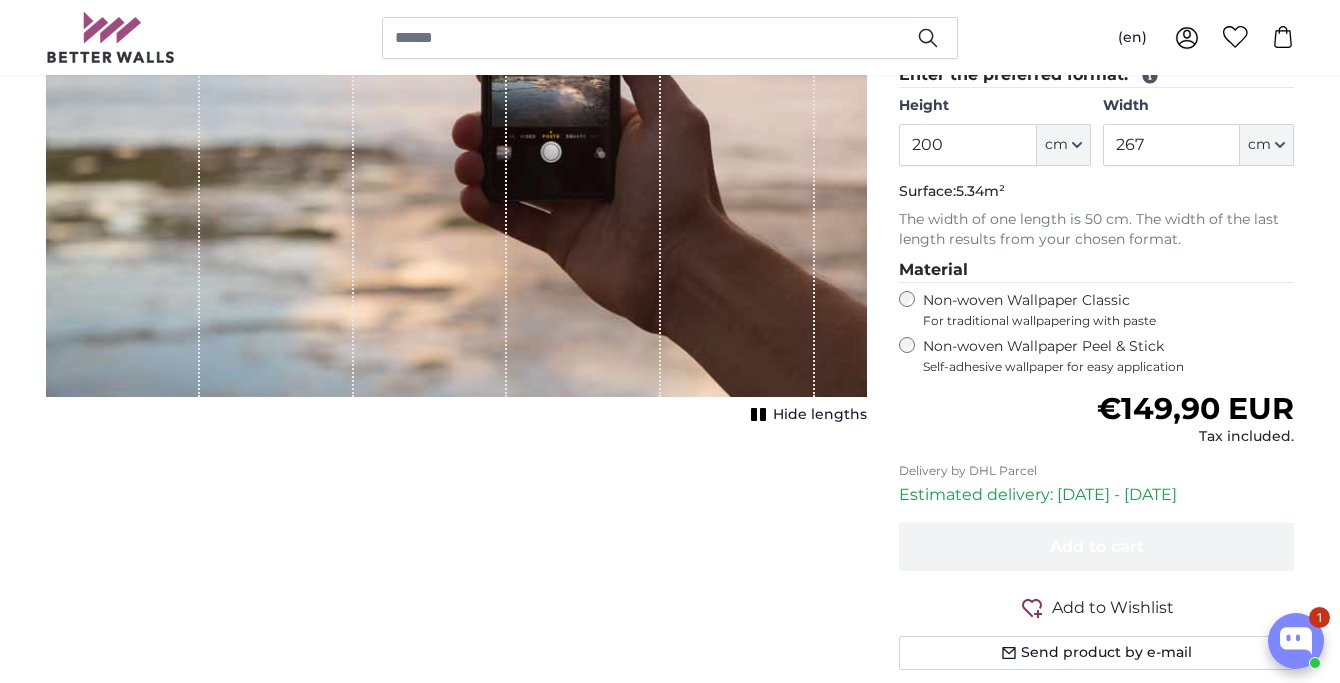 scroll, scrollTop: 0, scrollLeft: 0, axis: both 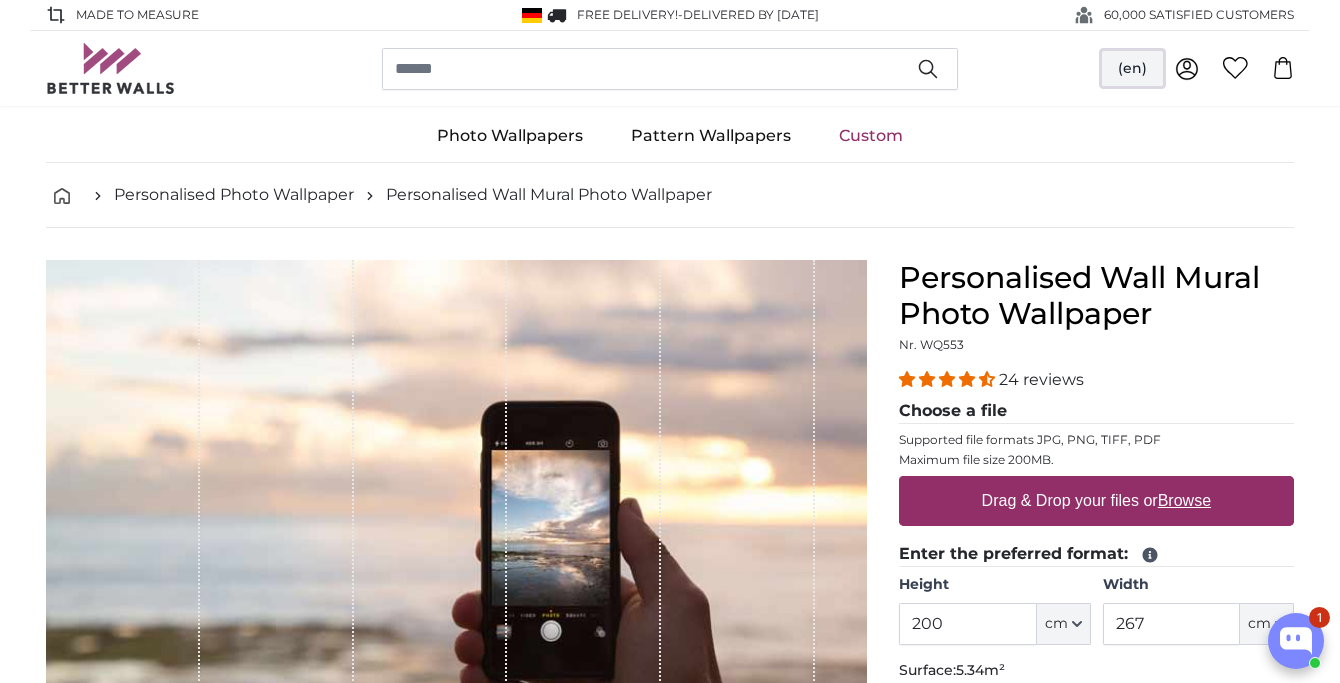 click on "(en)" at bounding box center [1132, 69] 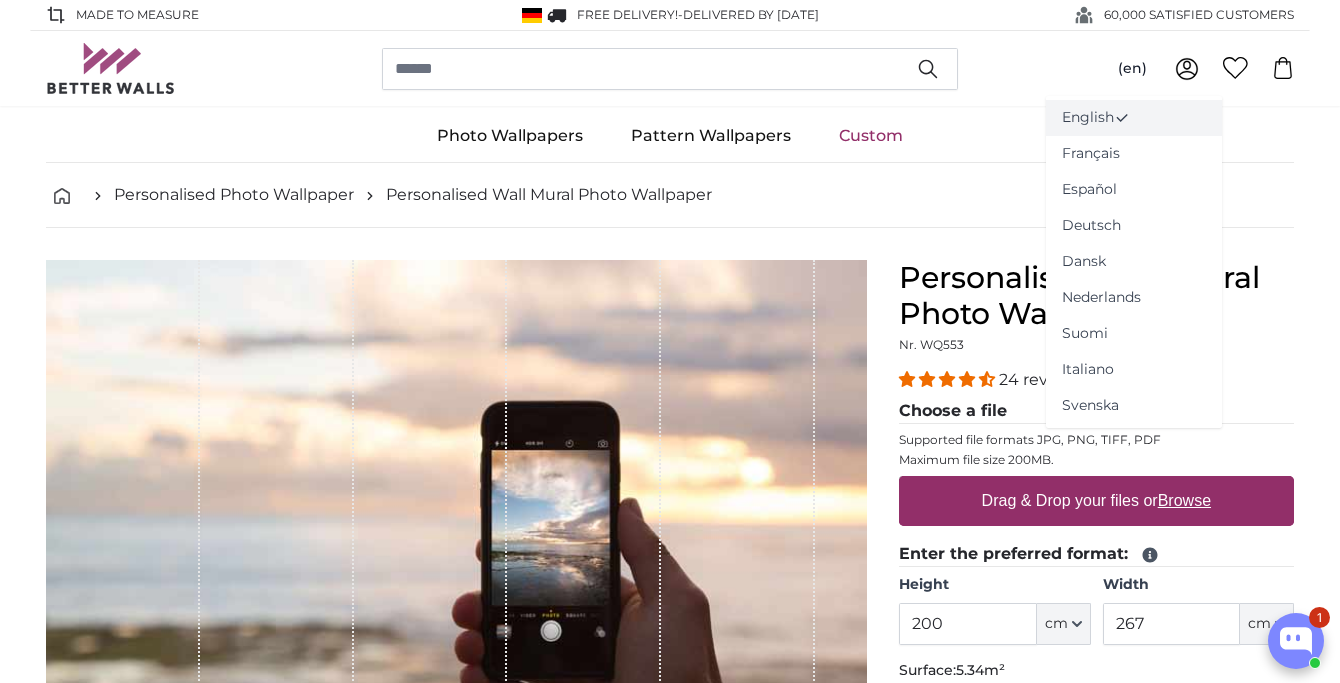 click on "English" at bounding box center (1134, 118) 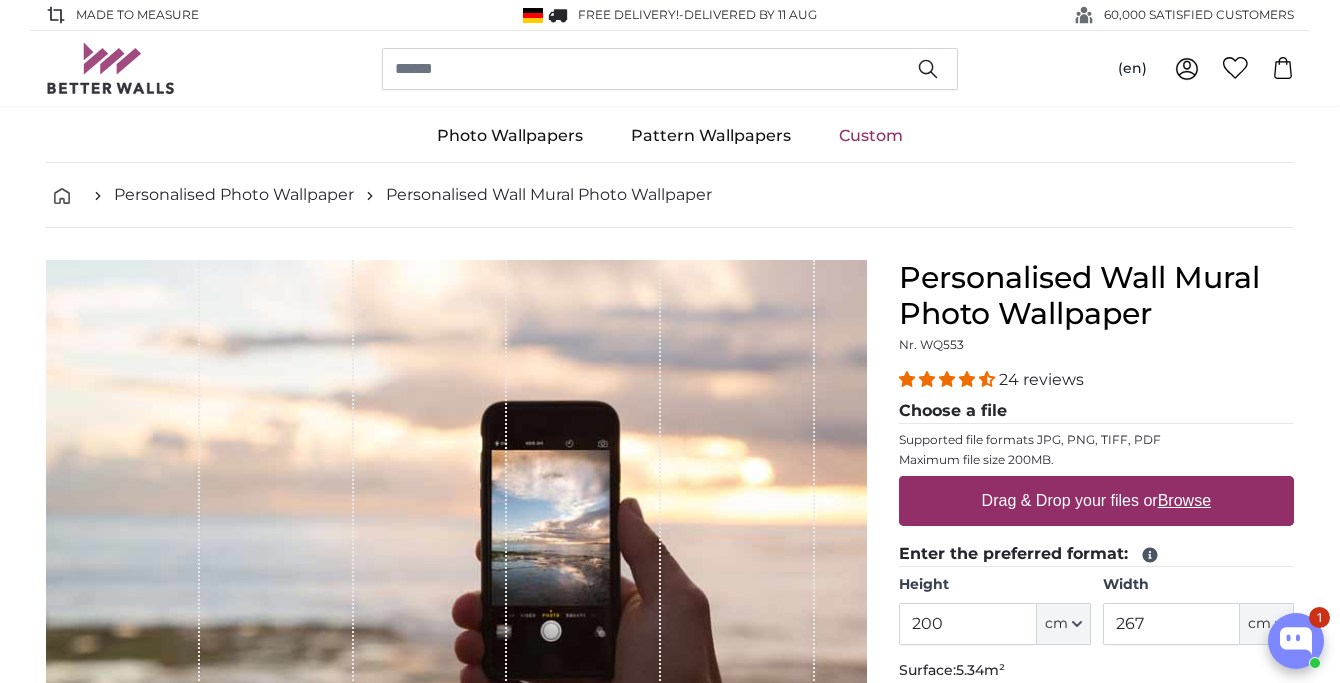 scroll, scrollTop: 0, scrollLeft: 0, axis: both 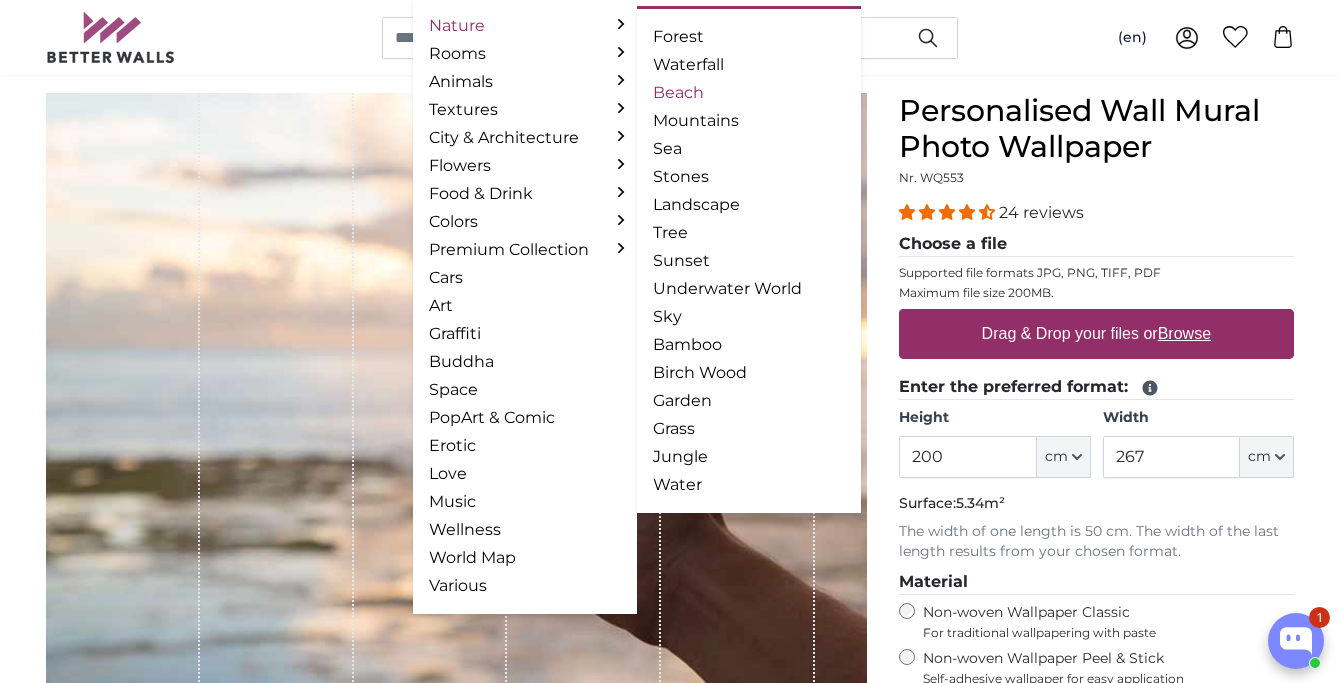 click on "Beach" at bounding box center (749, 93) 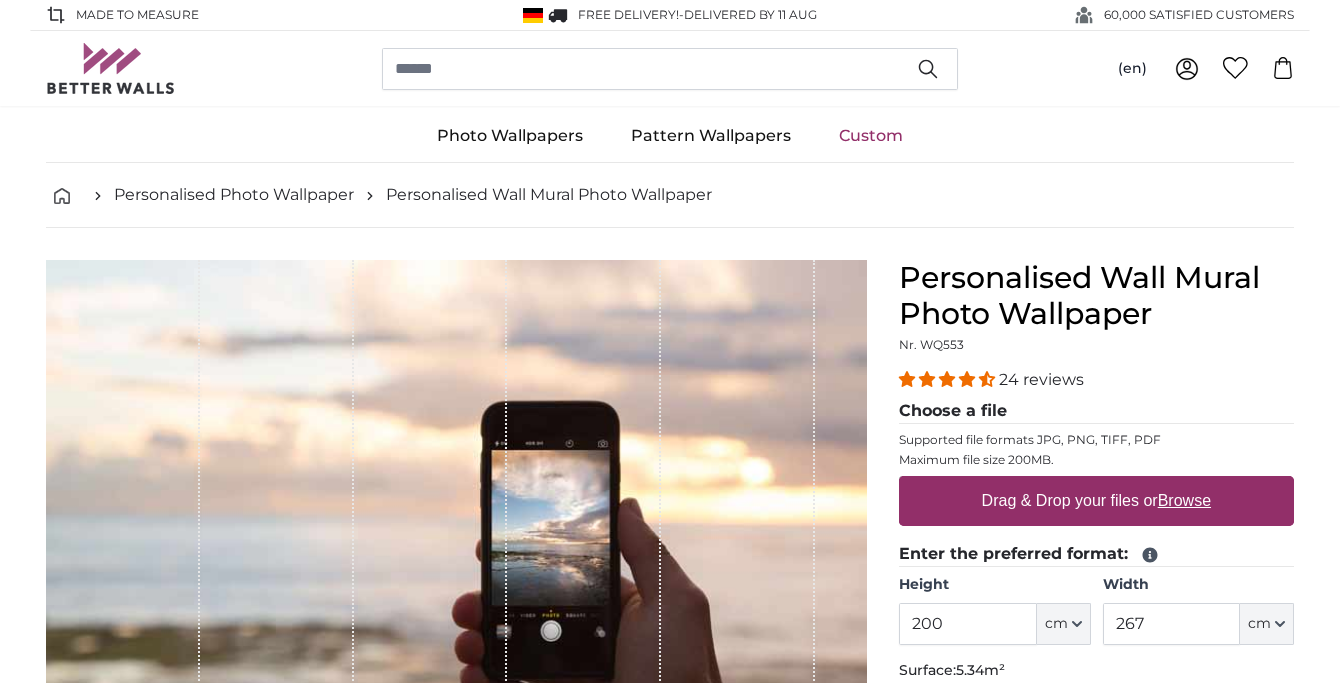 scroll, scrollTop: 0, scrollLeft: 0, axis: both 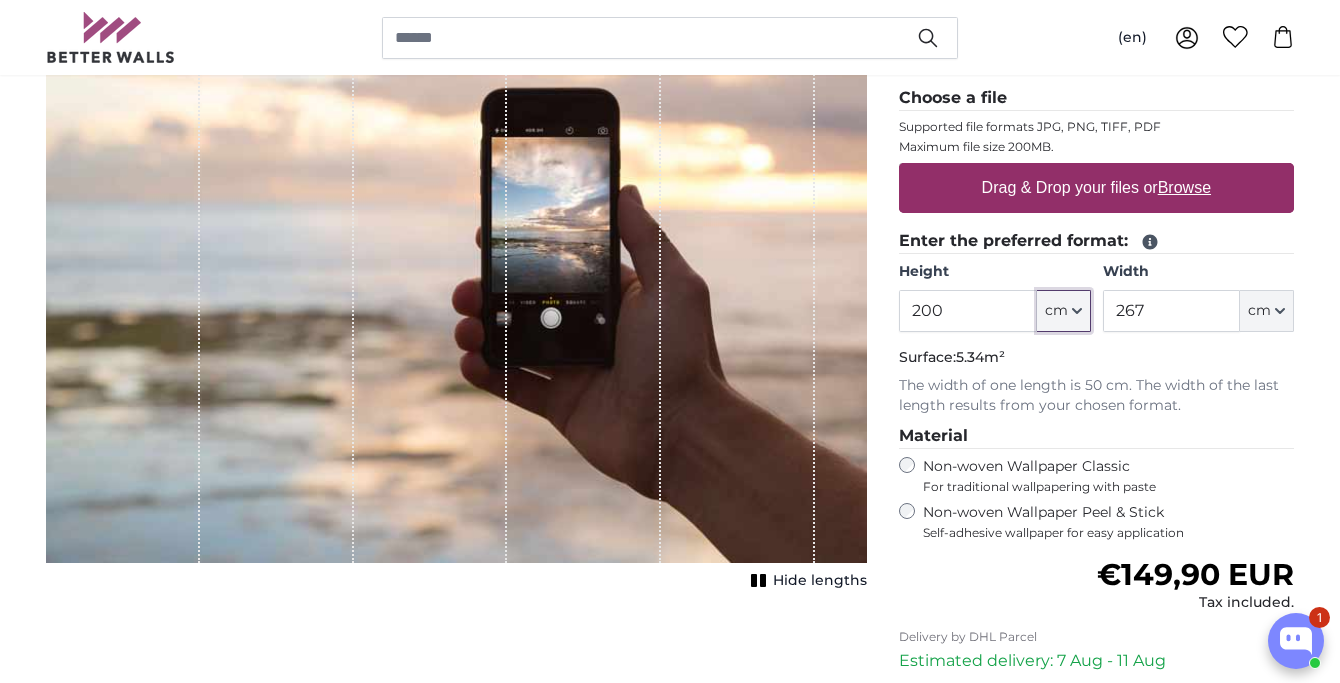 click 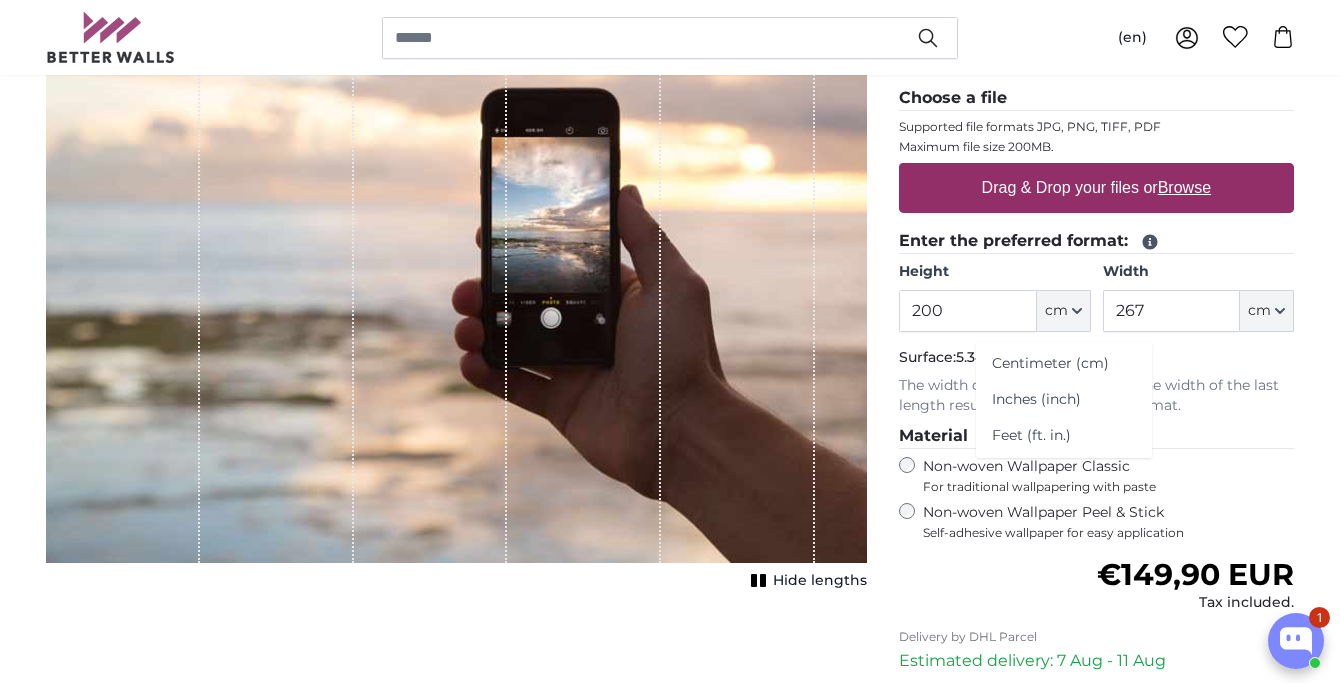drag, startPoint x: 1031, startPoint y: 399, endPoint x: 1104, endPoint y: 372, distance: 77.83315 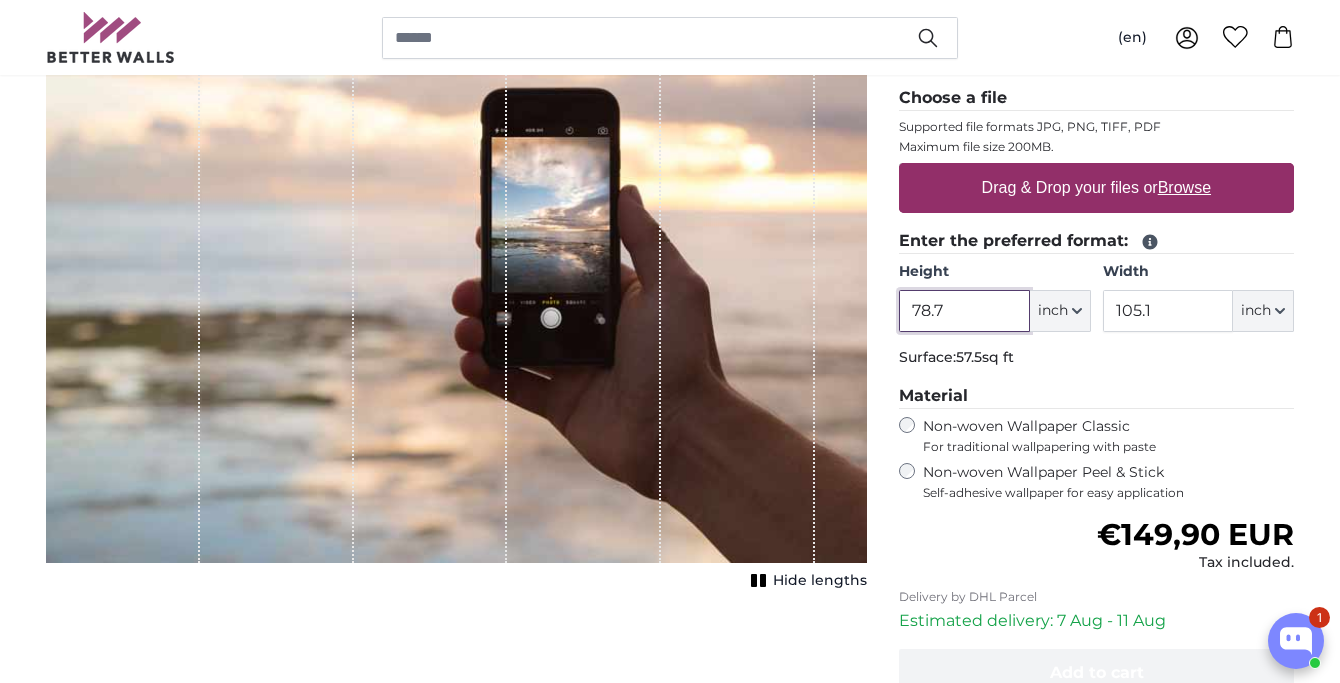 click on "78.7" at bounding box center (964, 311) 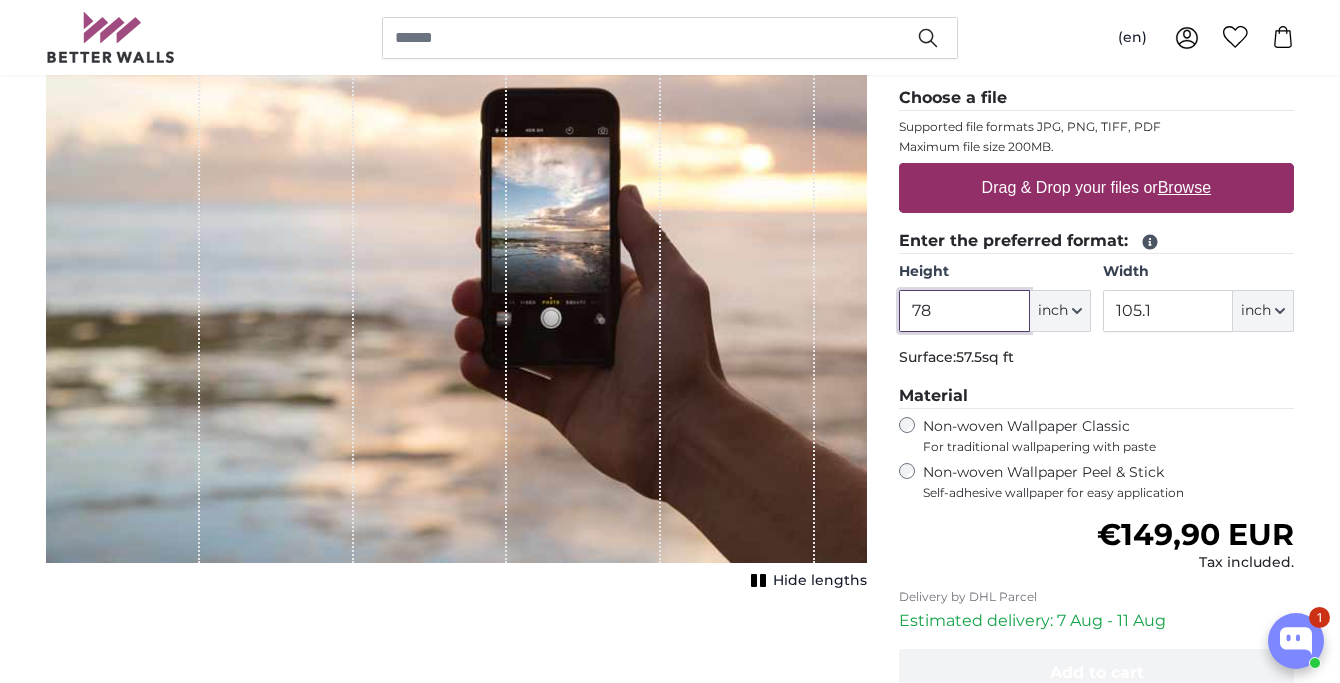 type on "7" 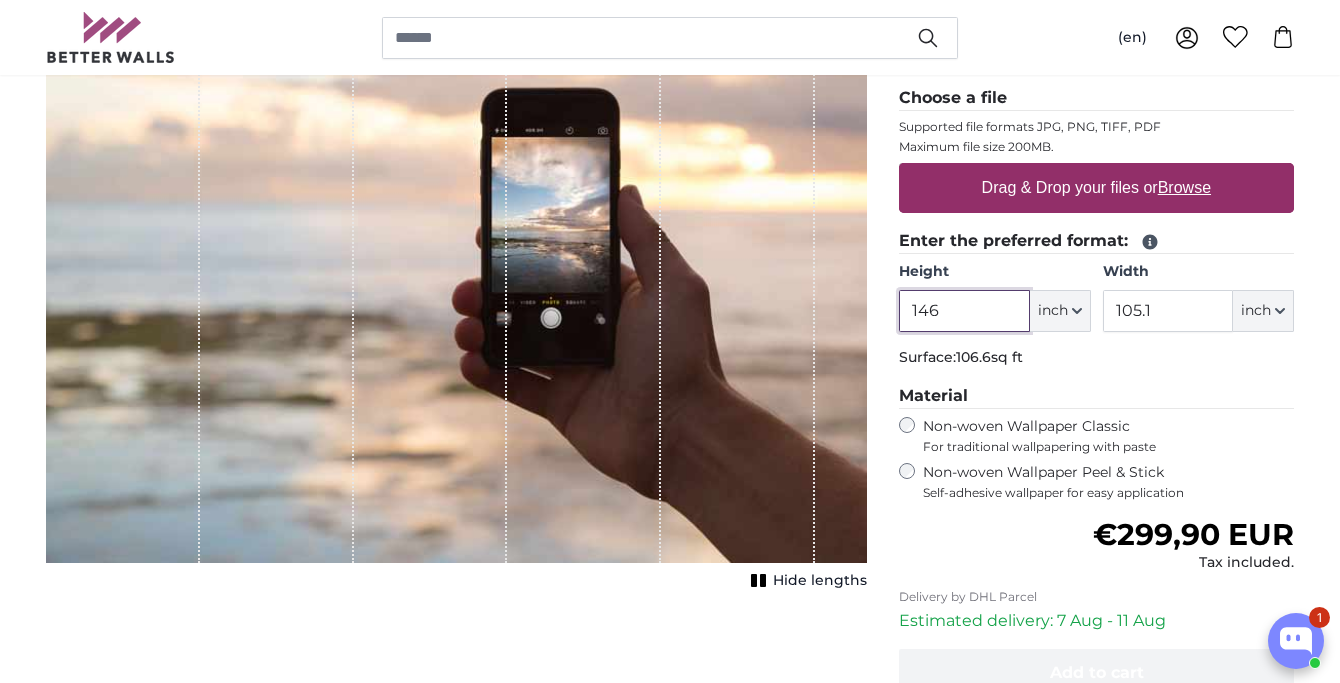 type on "146" 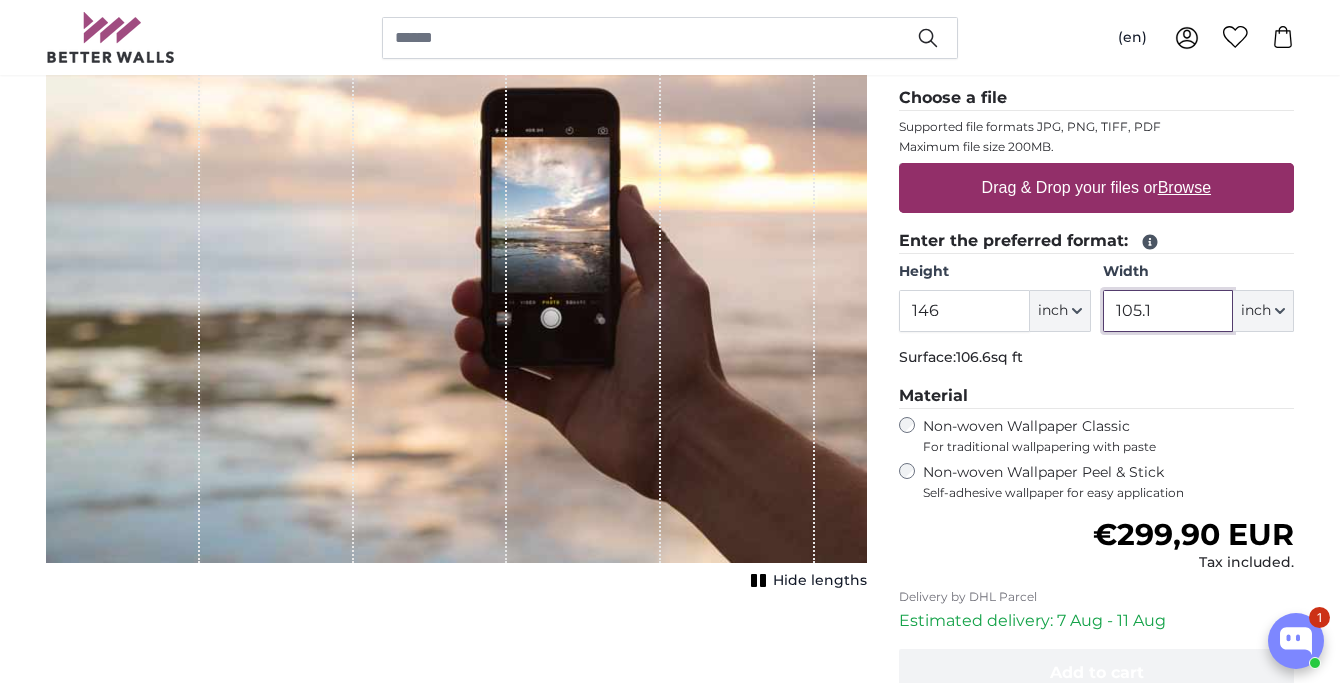 click on "105.1" at bounding box center [1168, 311] 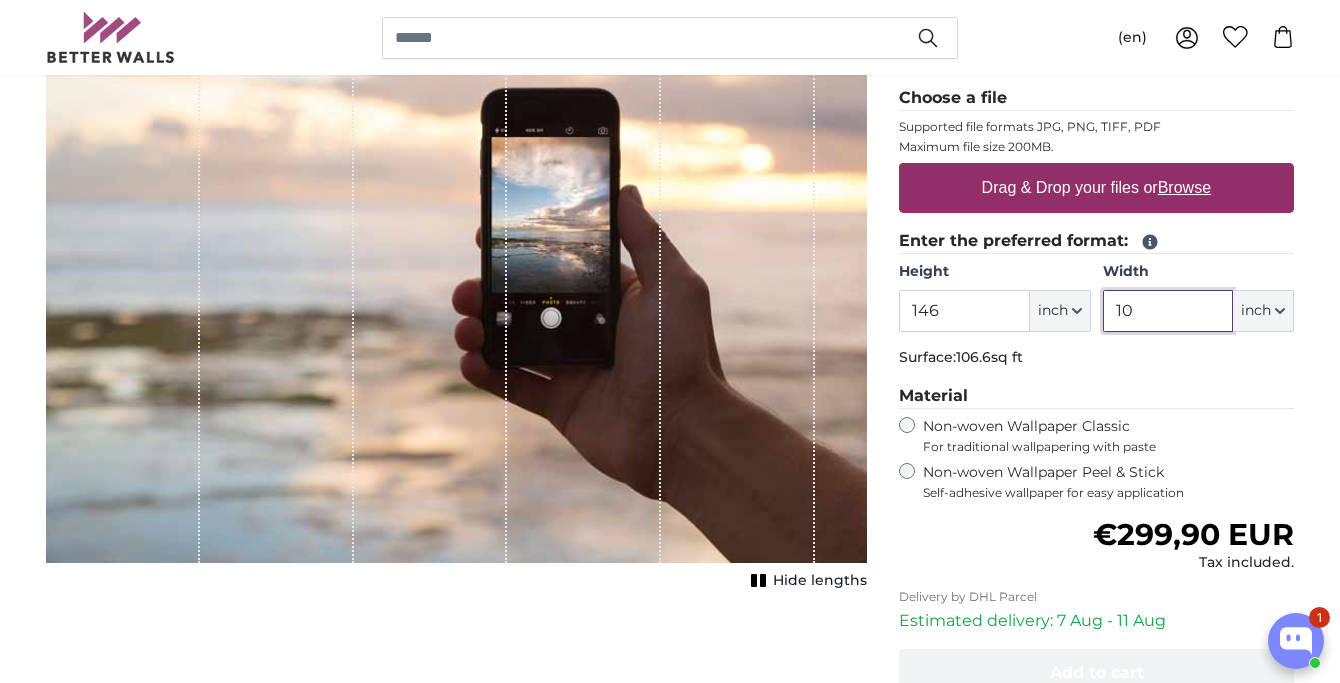 type on "1" 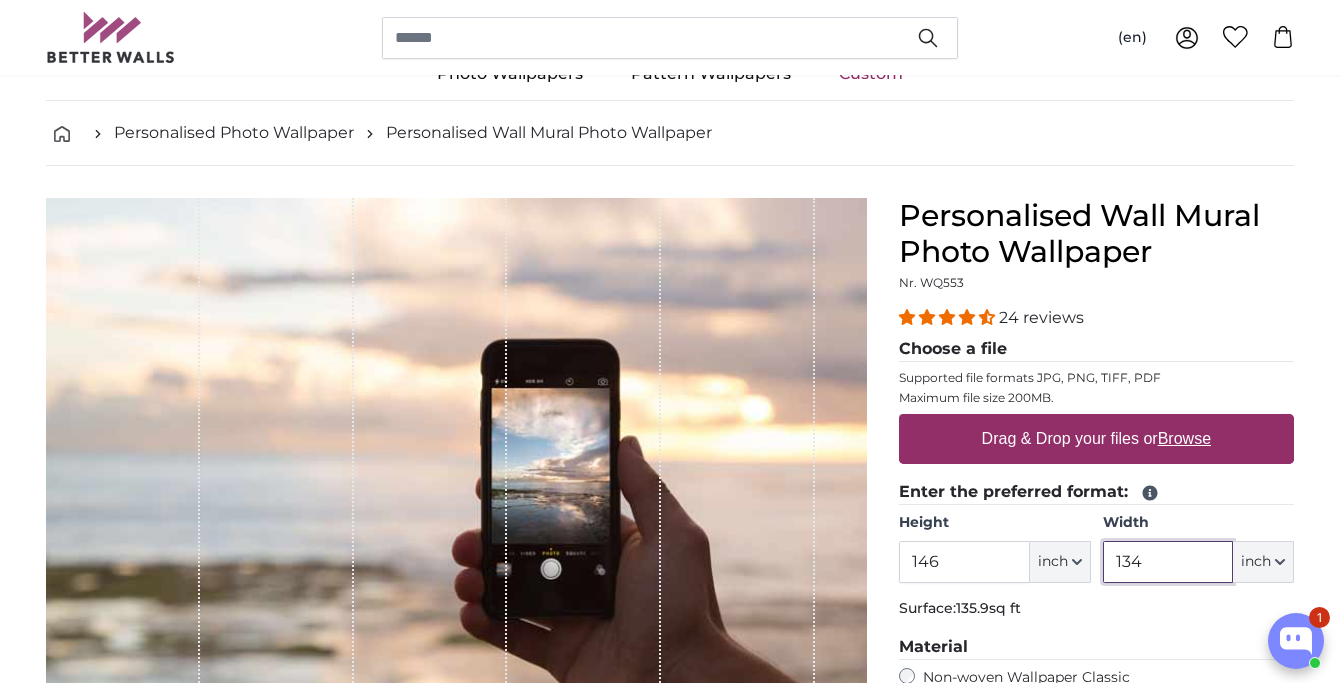scroll, scrollTop: 0, scrollLeft: 0, axis: both 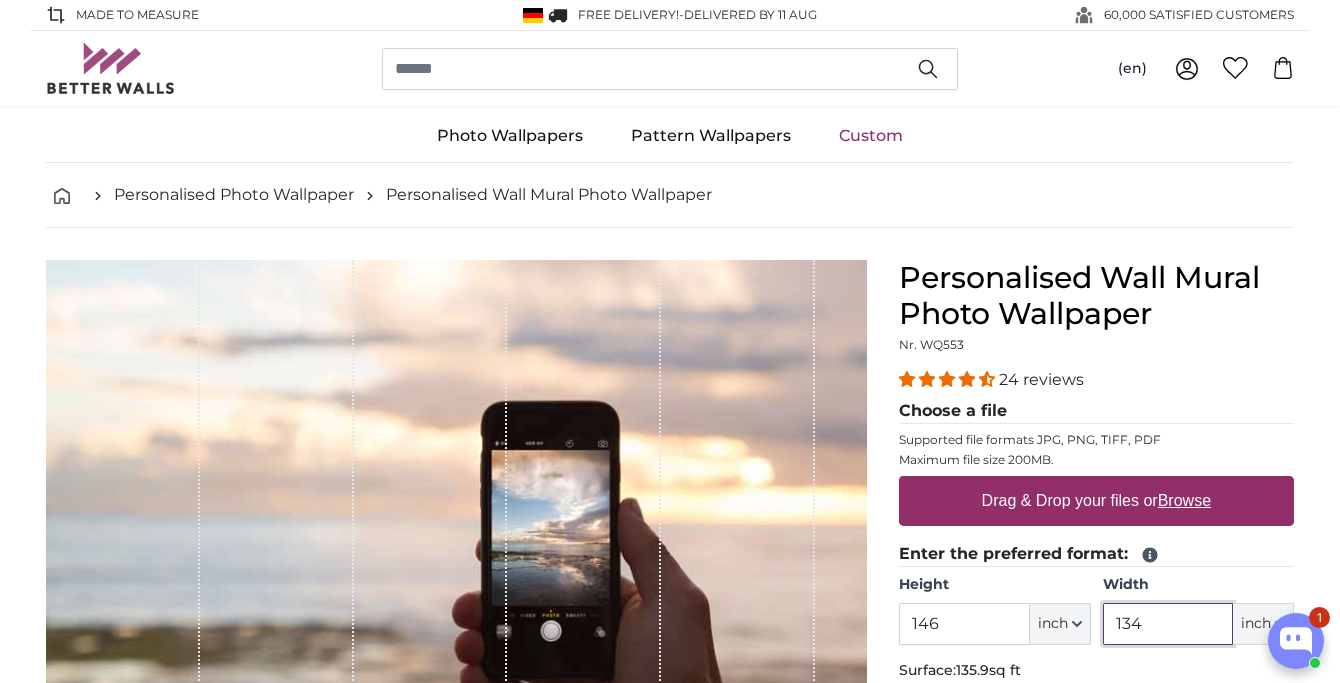 type on "134" 